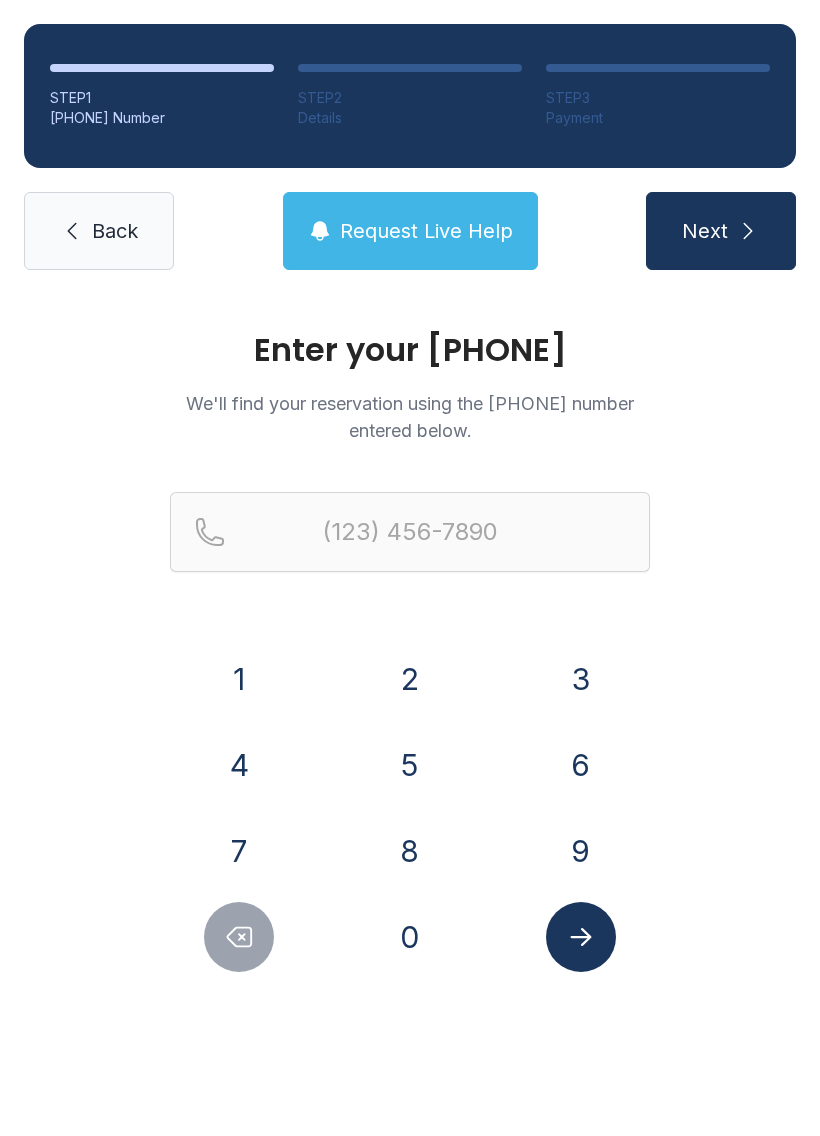 scroll, scrollTop: 0, scrollLeft: 0, axis: both 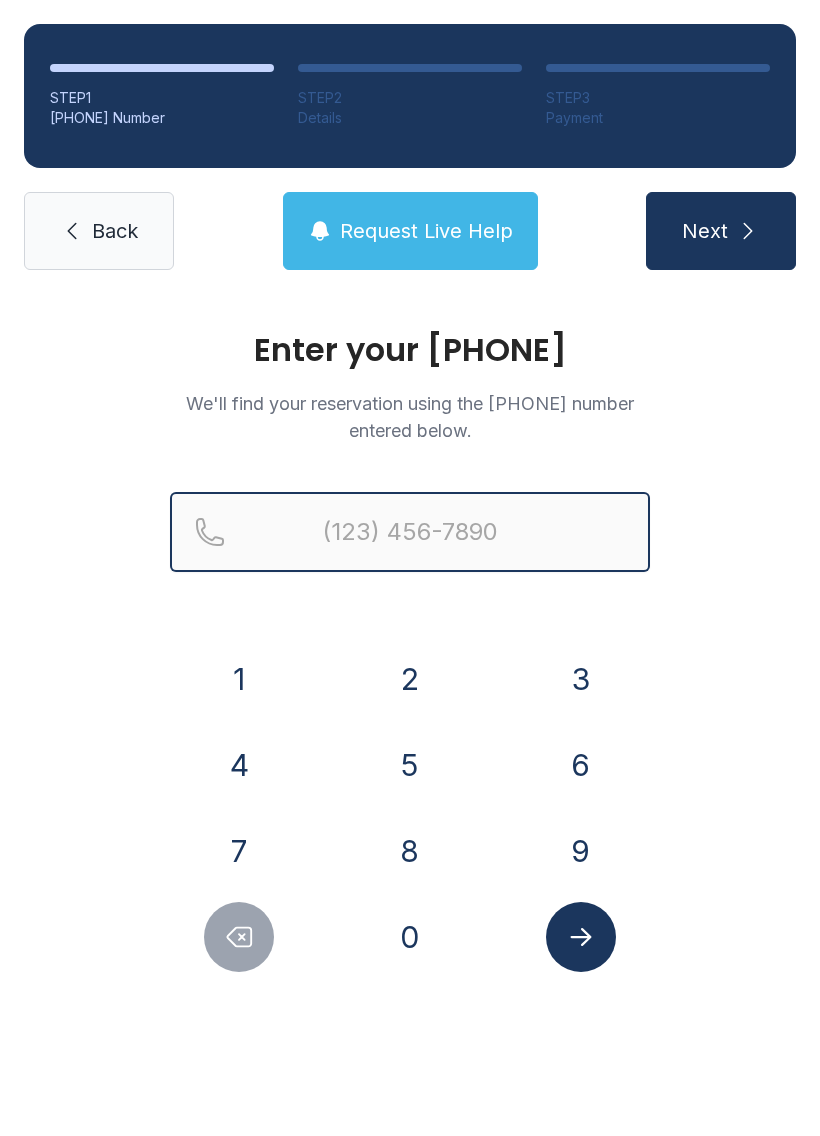 click at bounding box center [410, 532] 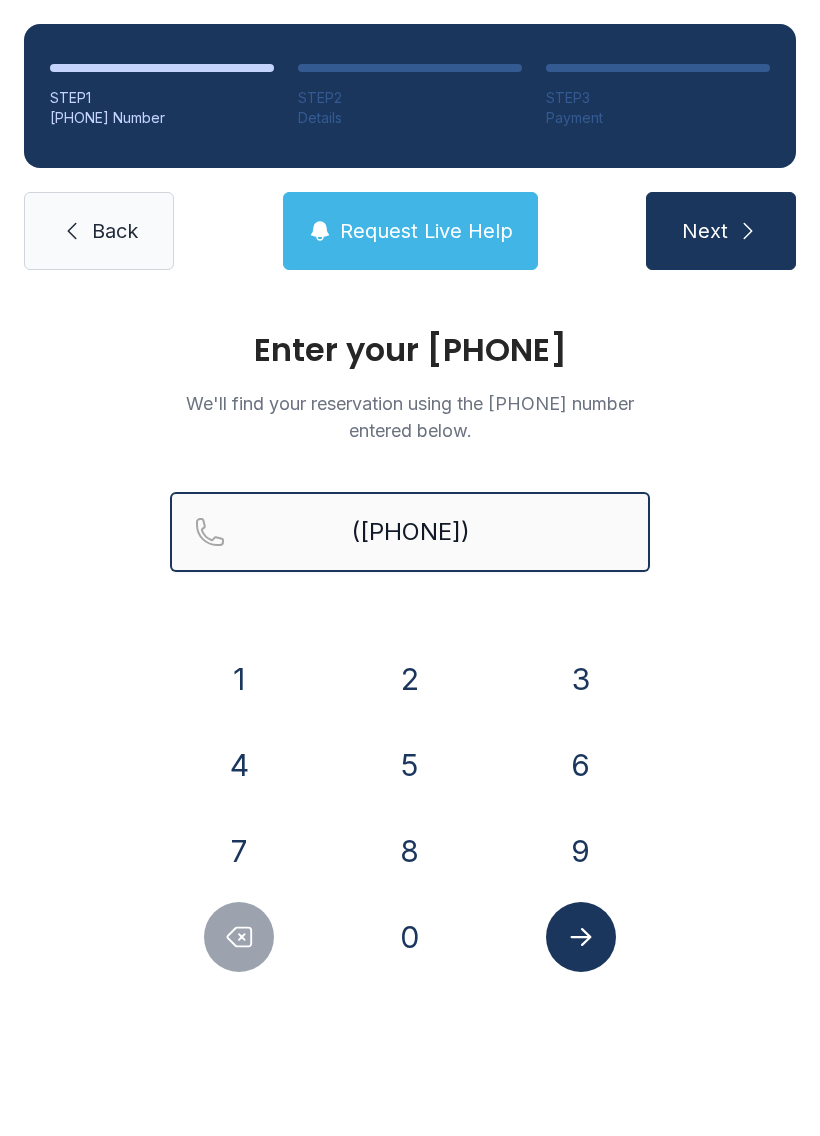 type on "([PHONE])" 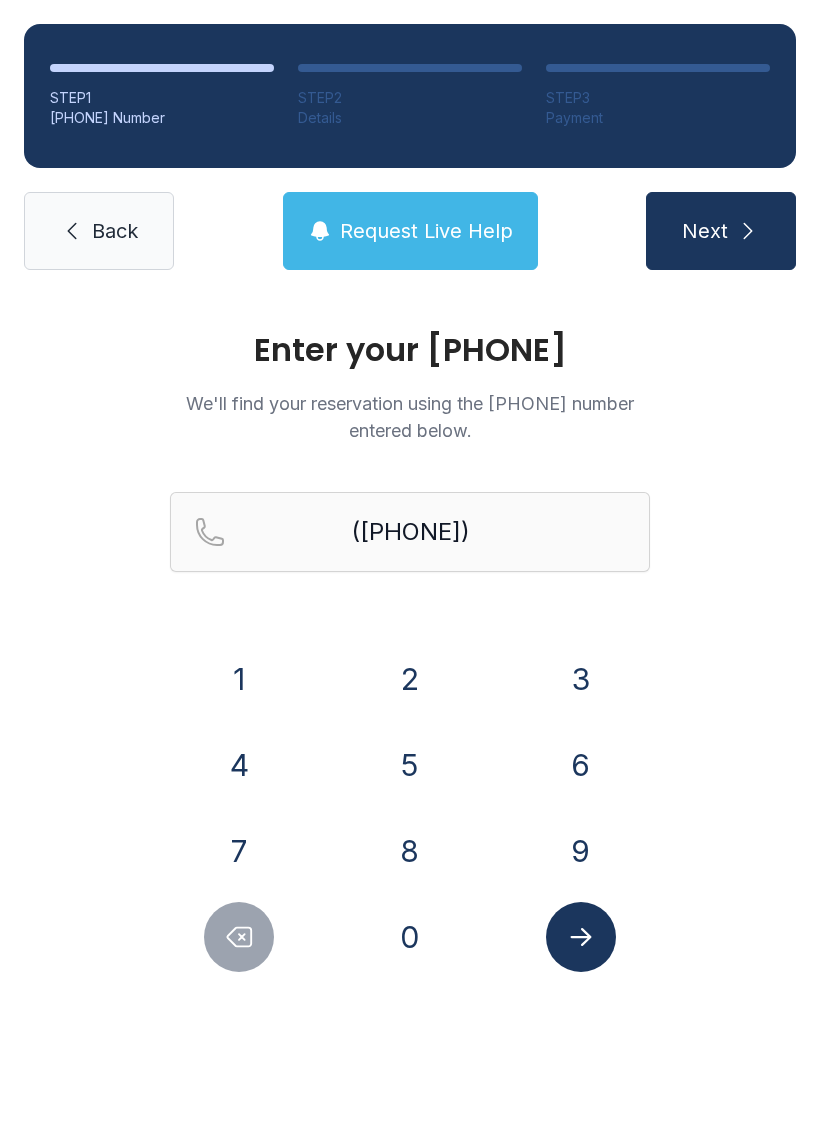 click on "Next" at bounding box center (721, 231) 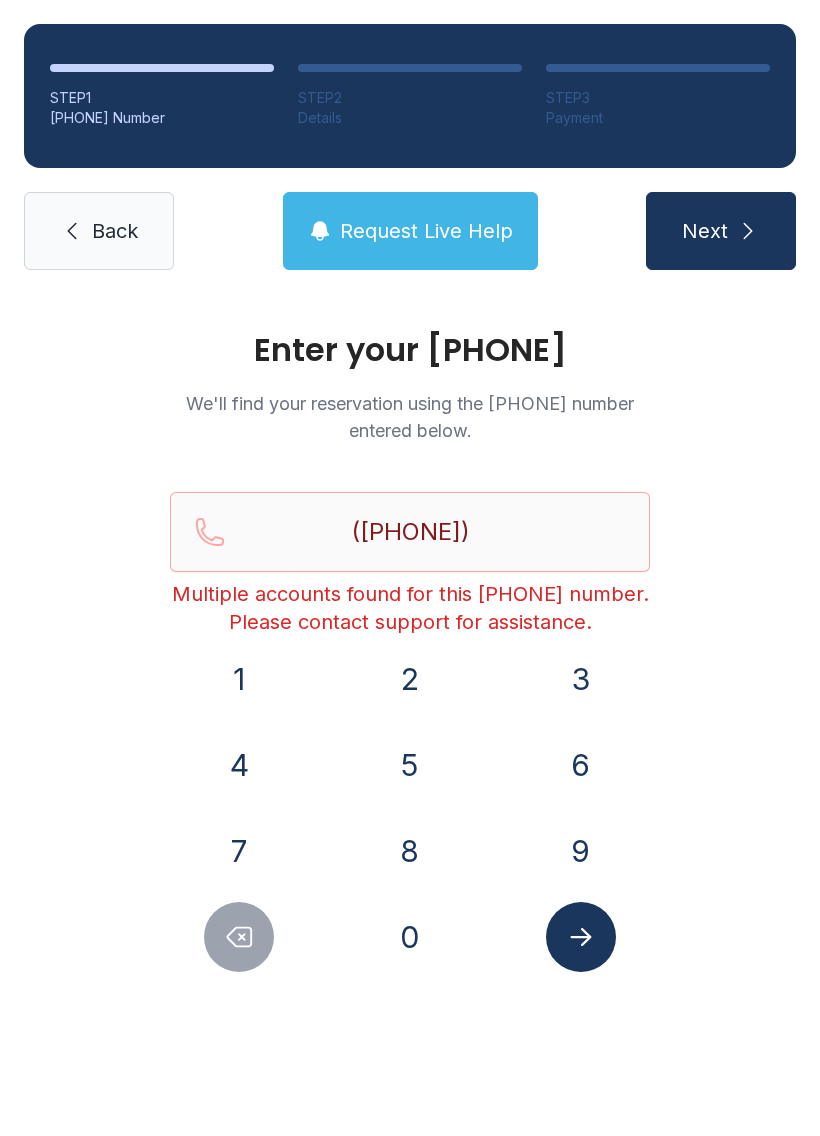 click on "Back" at bounding box center [99, 231] 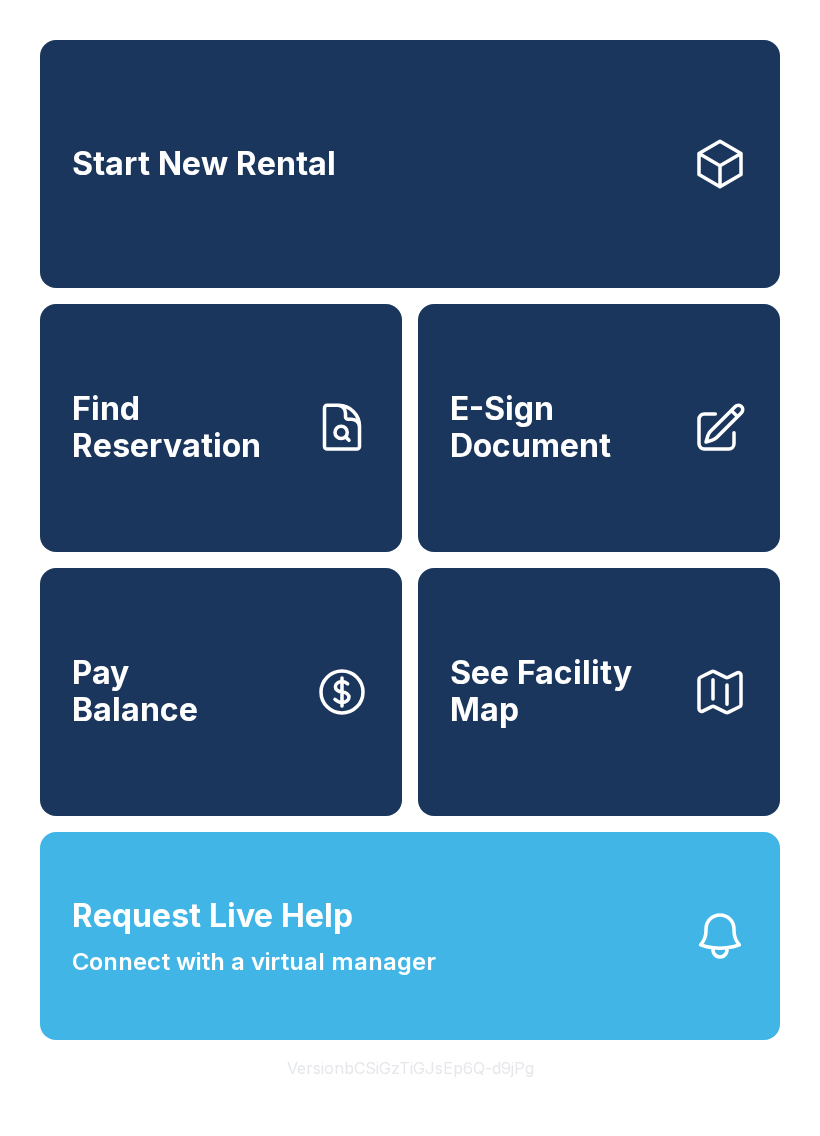 click on "Find Reservation" at bounding box center [185, 427] 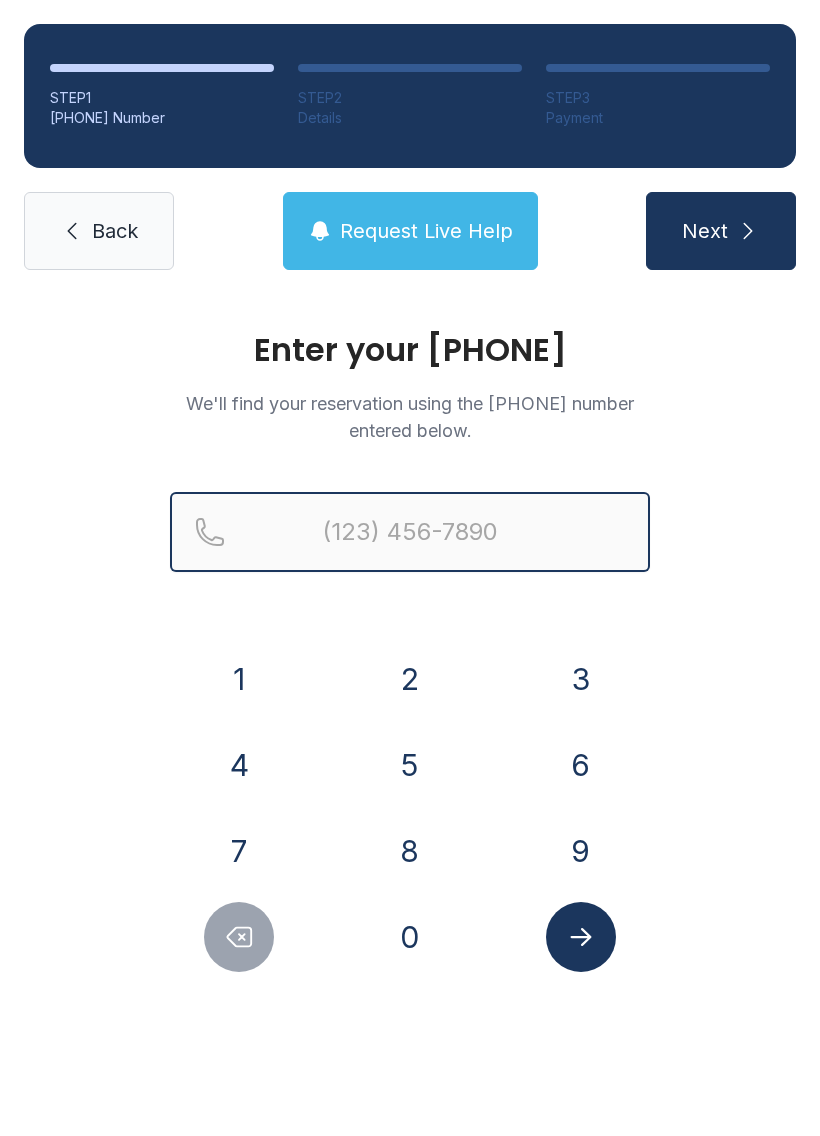 click at bounding box center (410, 532) 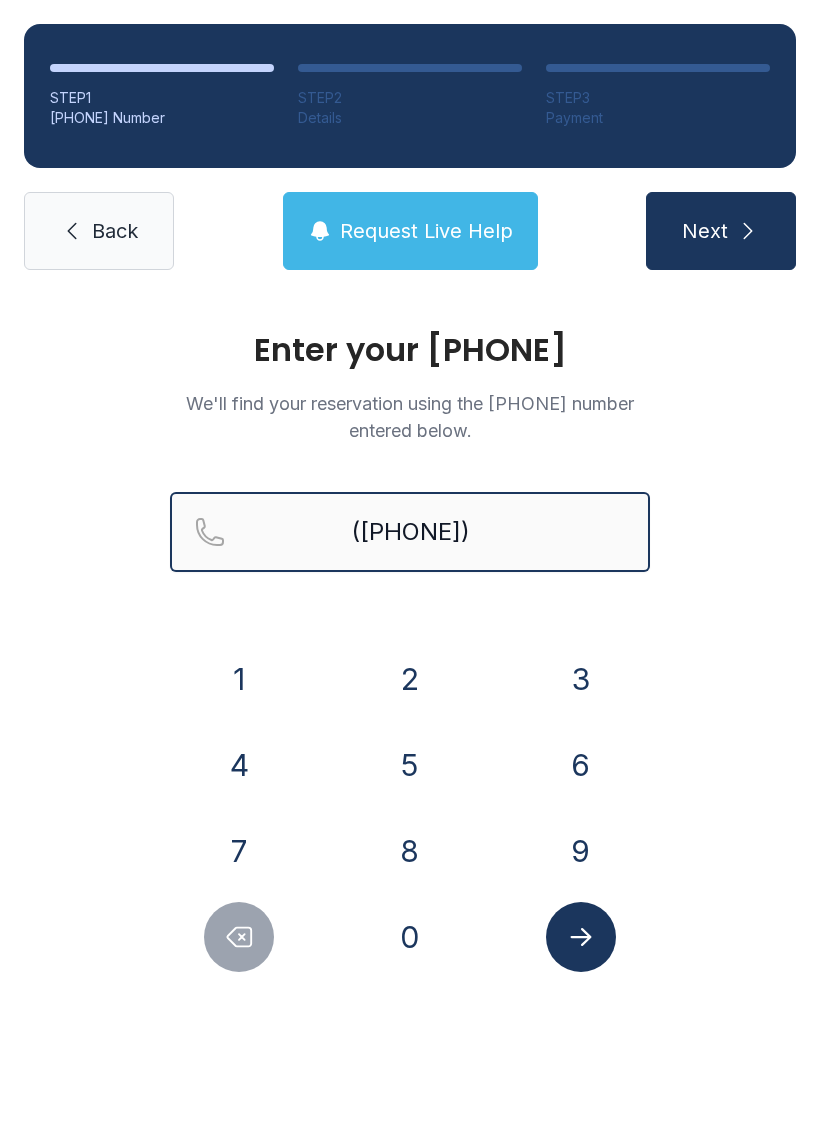 type on "([PHONE])" 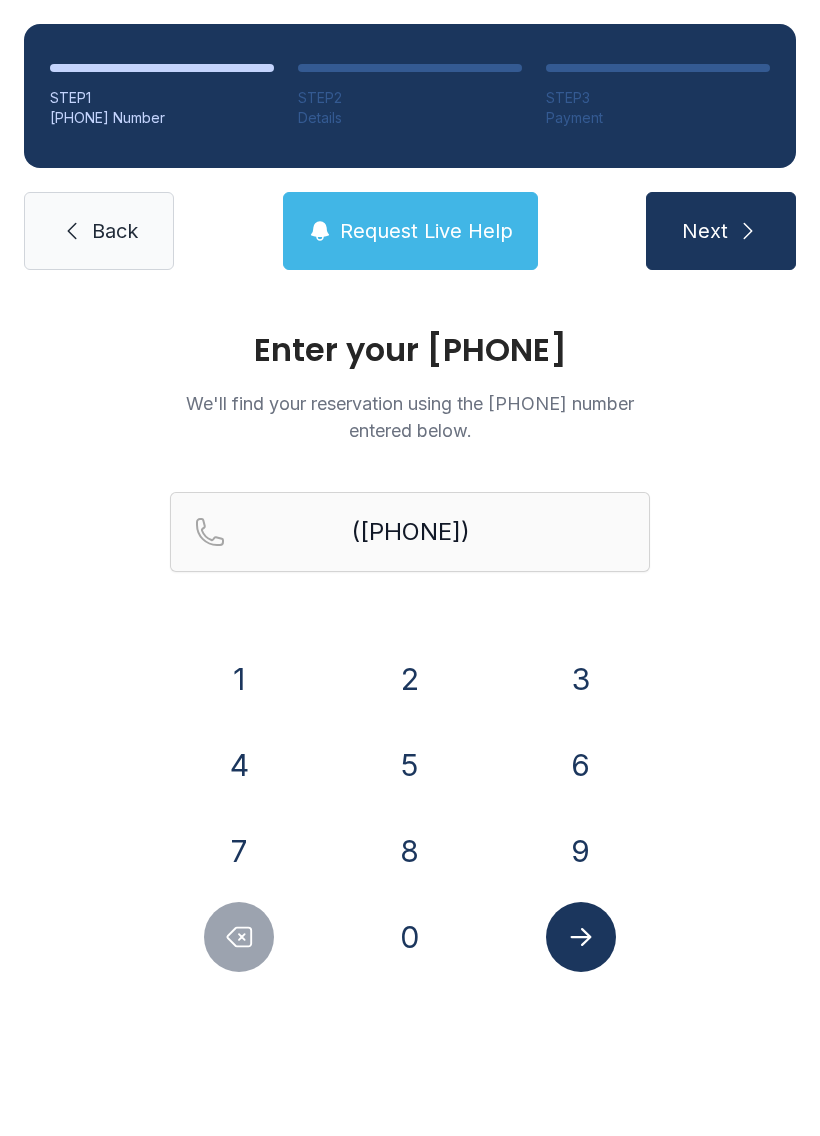 click on "Back" at bounding box center [115, 231] 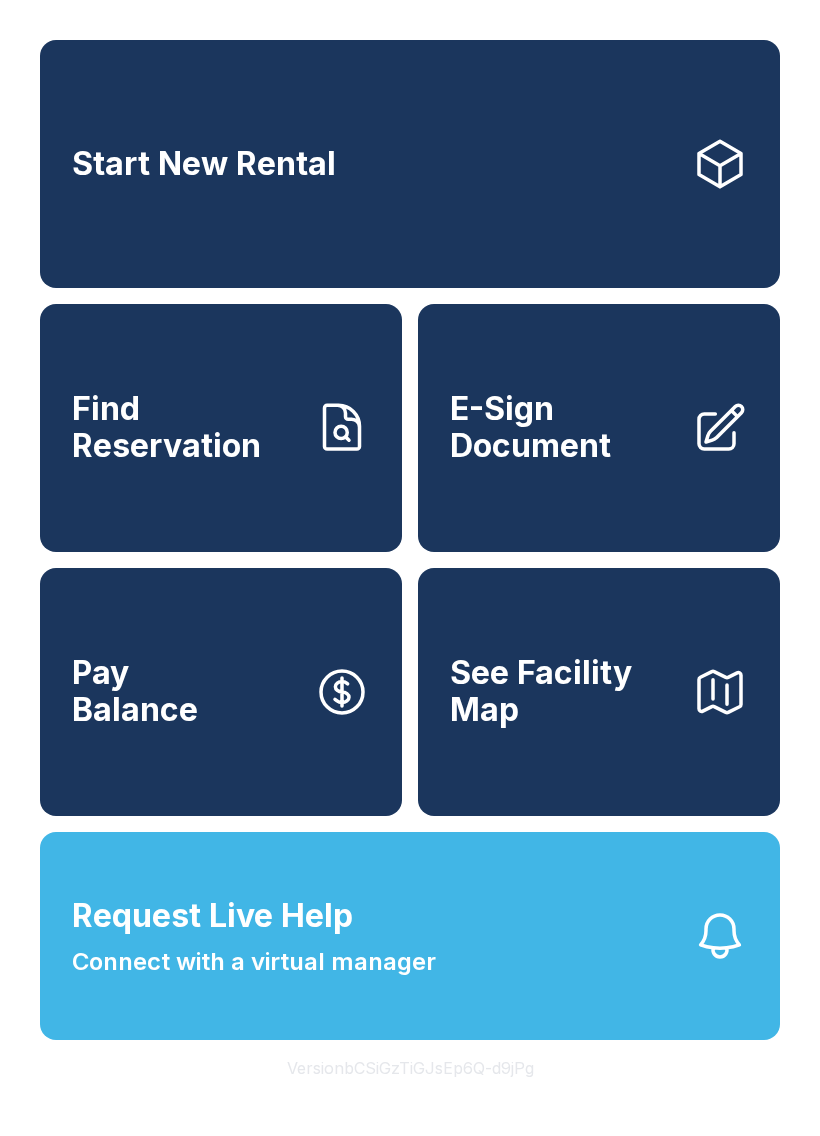 click on "Start New Rental" at bounding box center (410, 164) 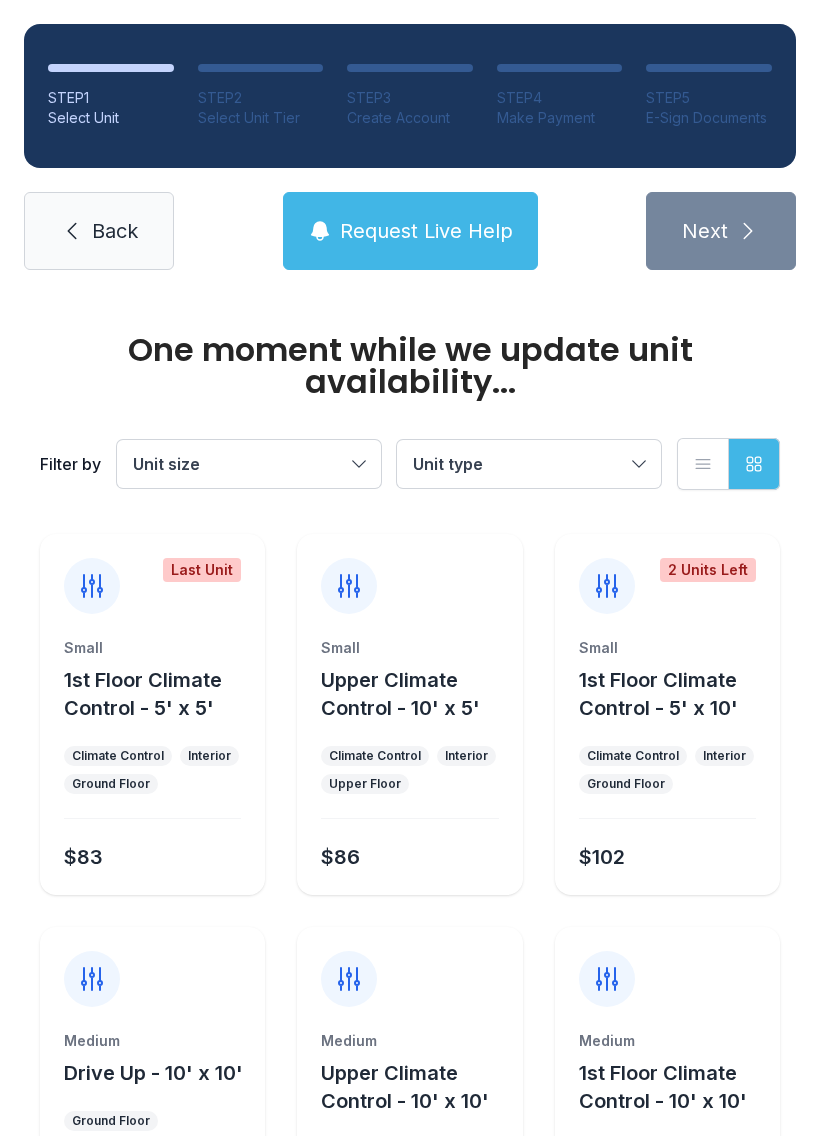 click on "Back" at bounding box center [115, 231] 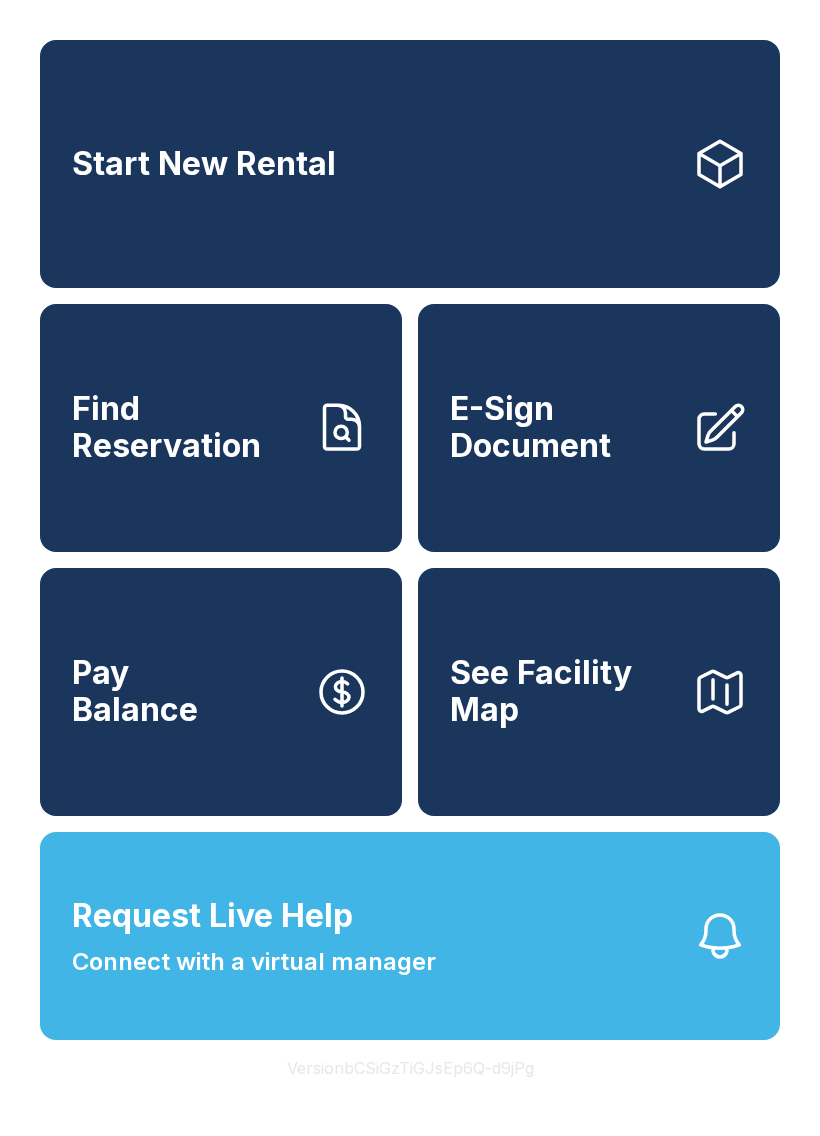 click on "Find Reservation" at bounding box center (185, 427) 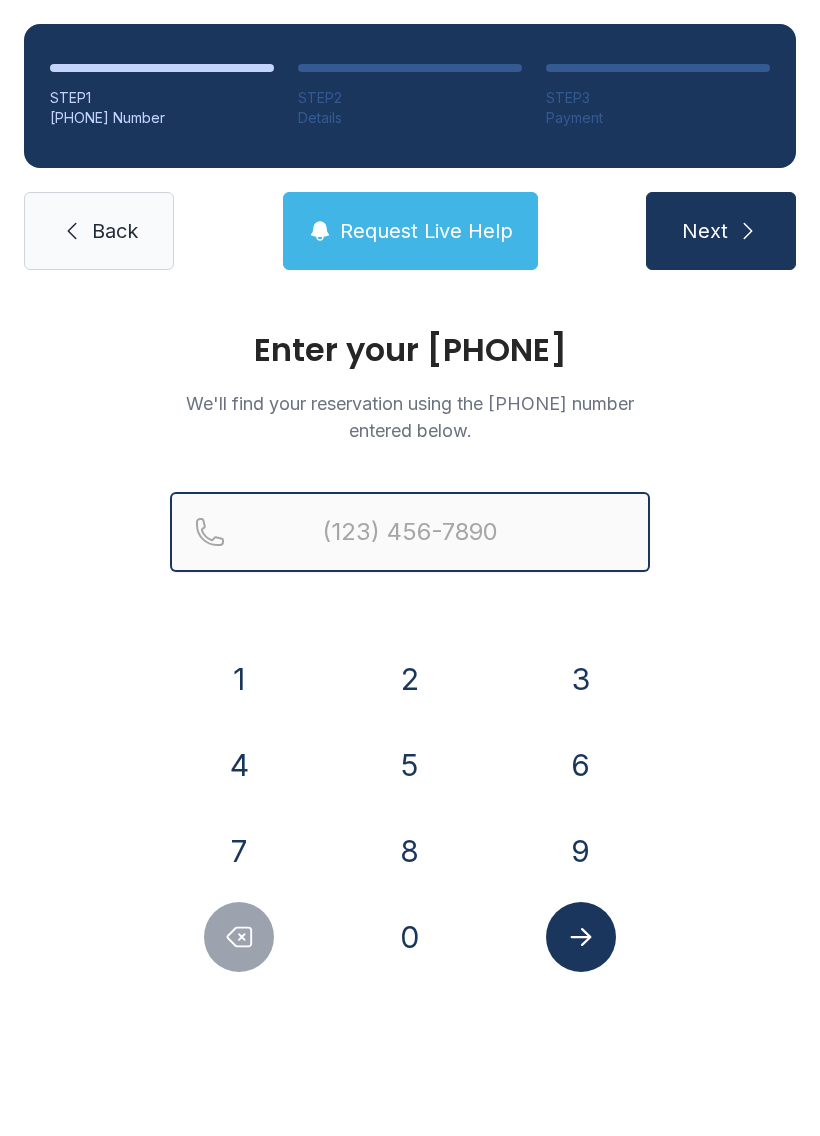 click at bounding box center (410, 532) 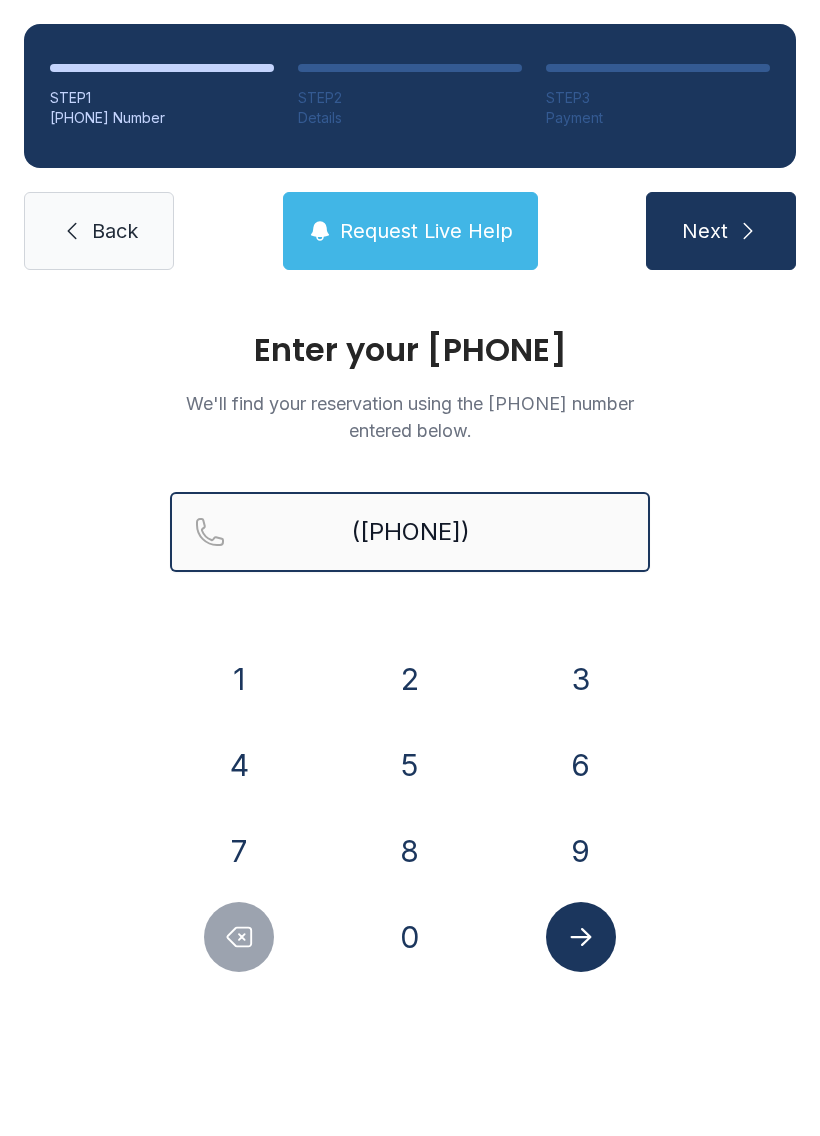 type on "([PHONE])" 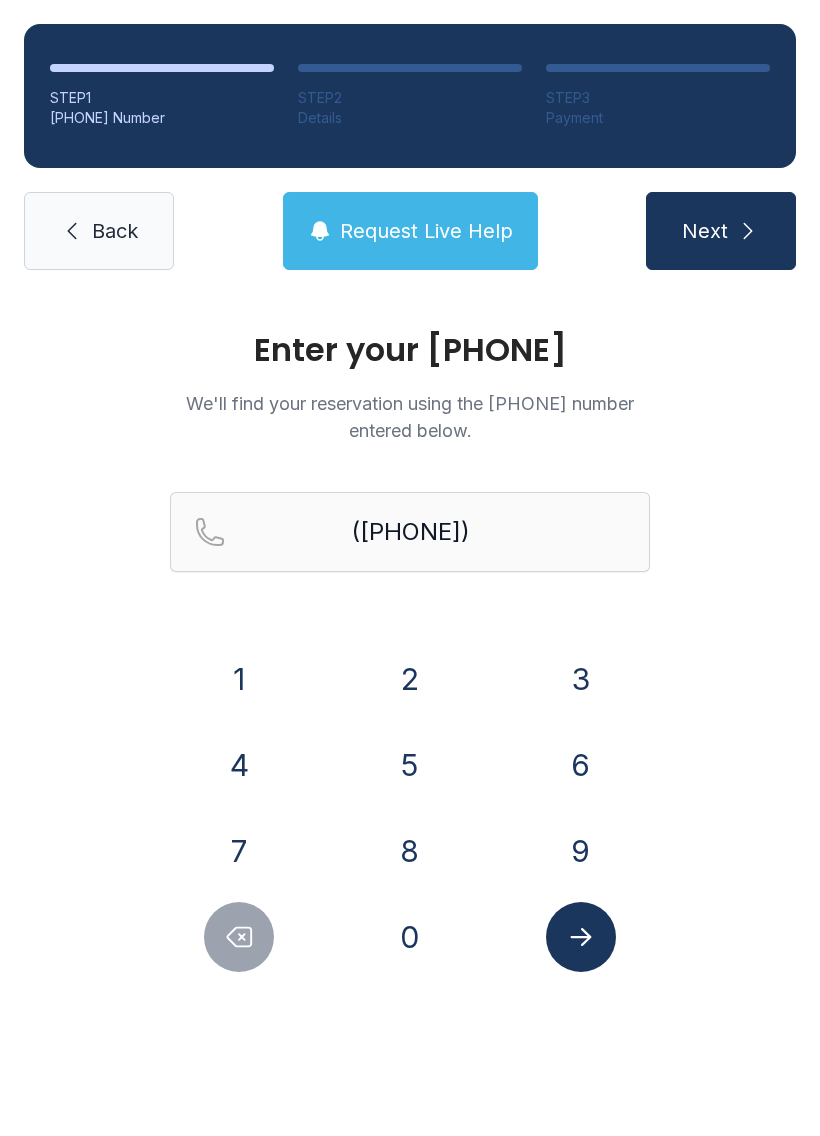 click at bounding box center (748, 231) 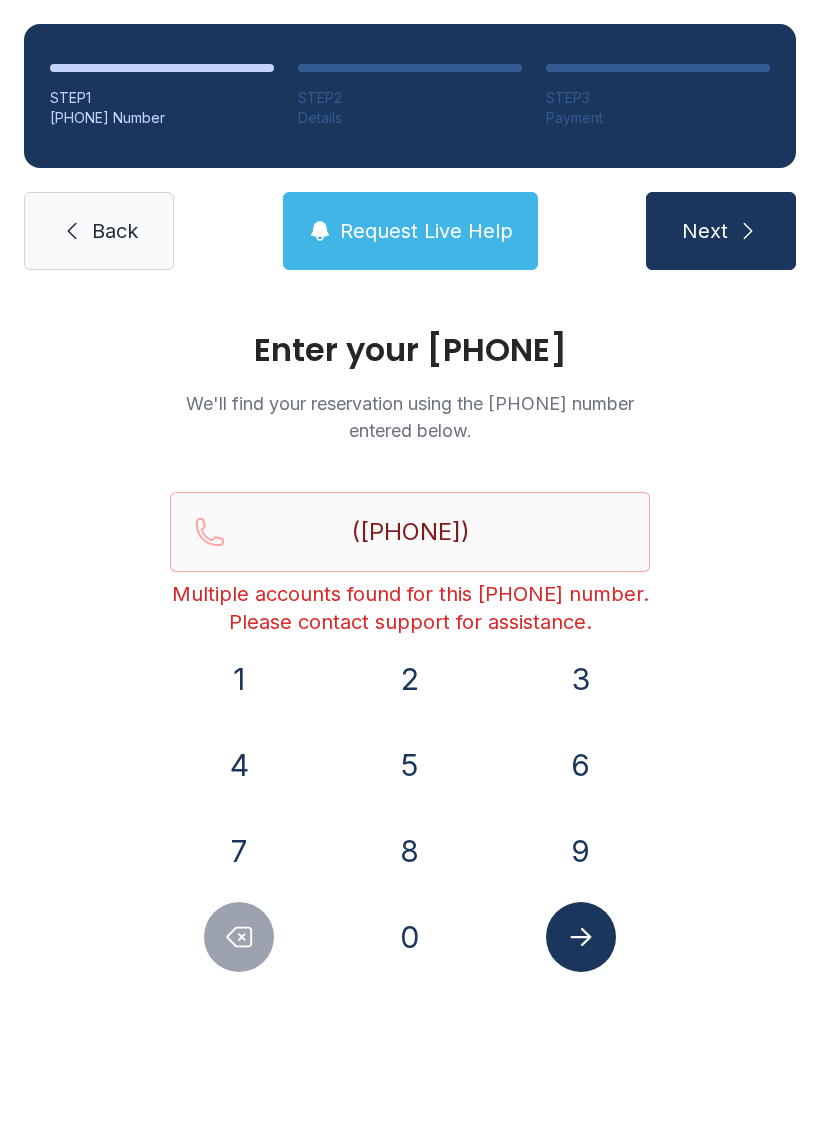click at bounding box center [72, 231] 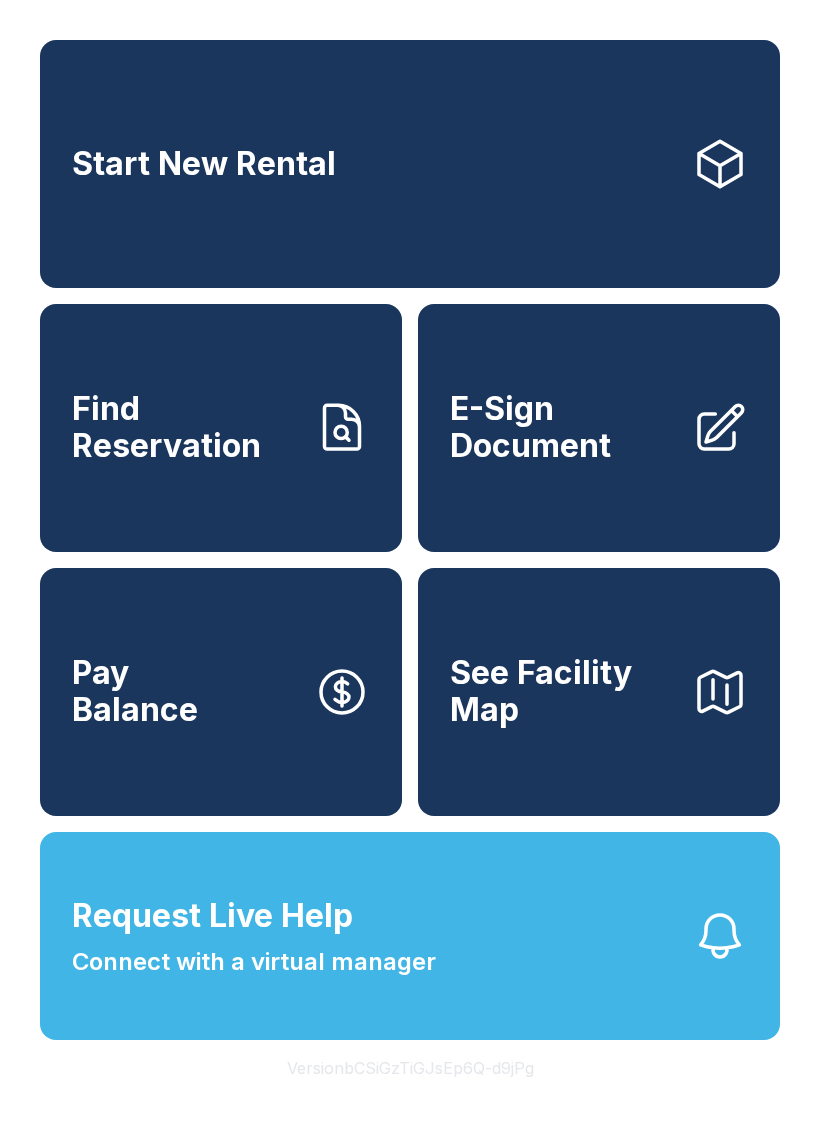 click on "Start New Rental" at bounding box center (410, 164) 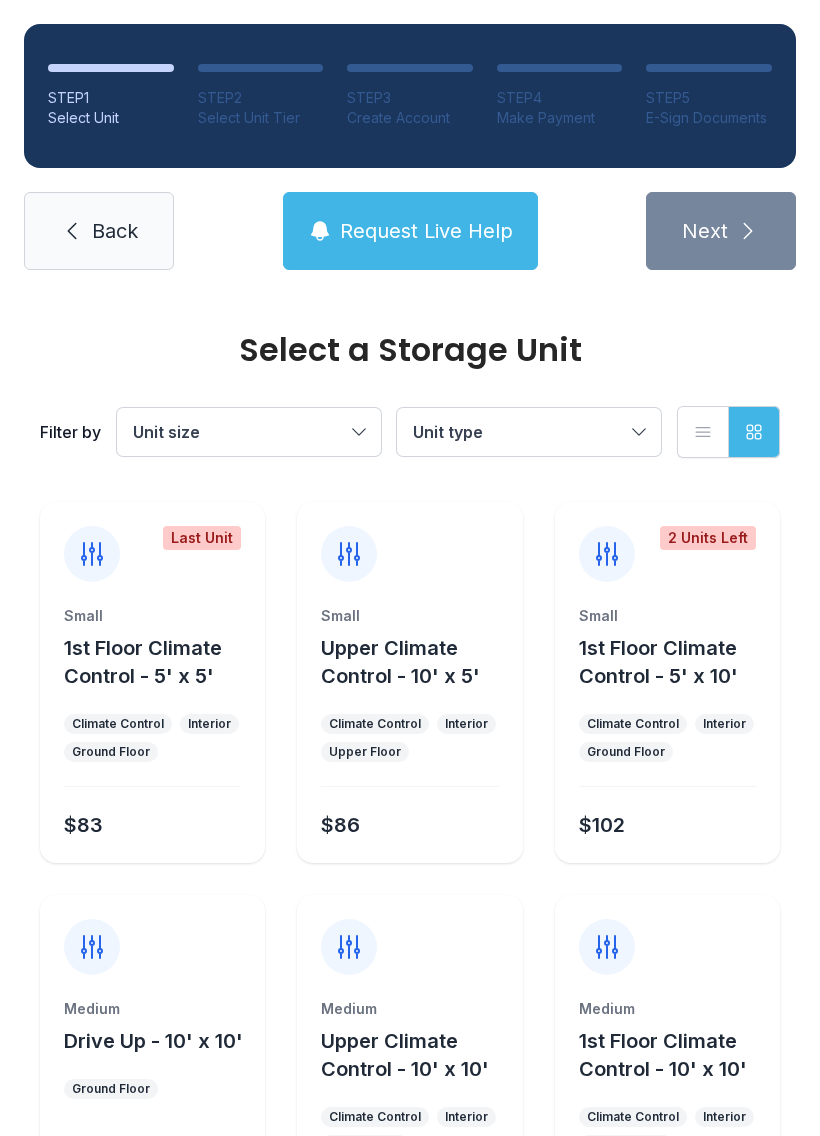 click on "Unit size" at bounding box center [239, 432] 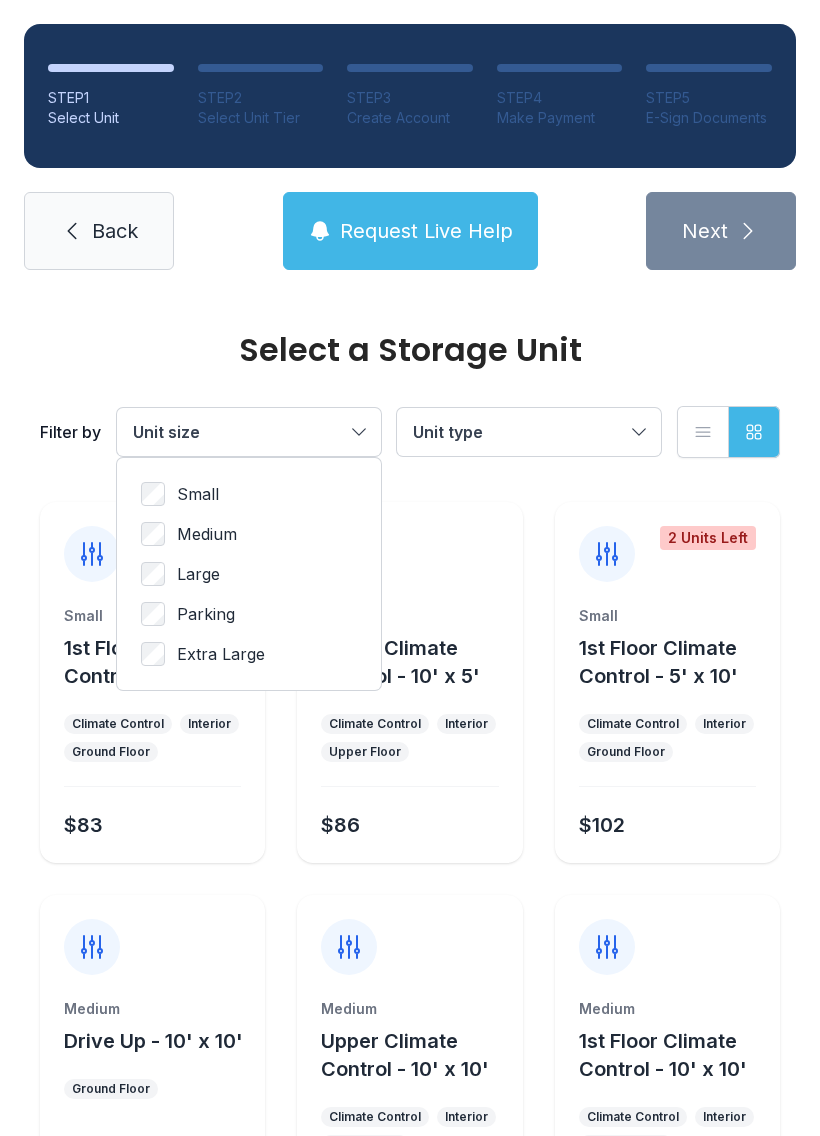 click on "Parking" at bounding box center [249, 494] 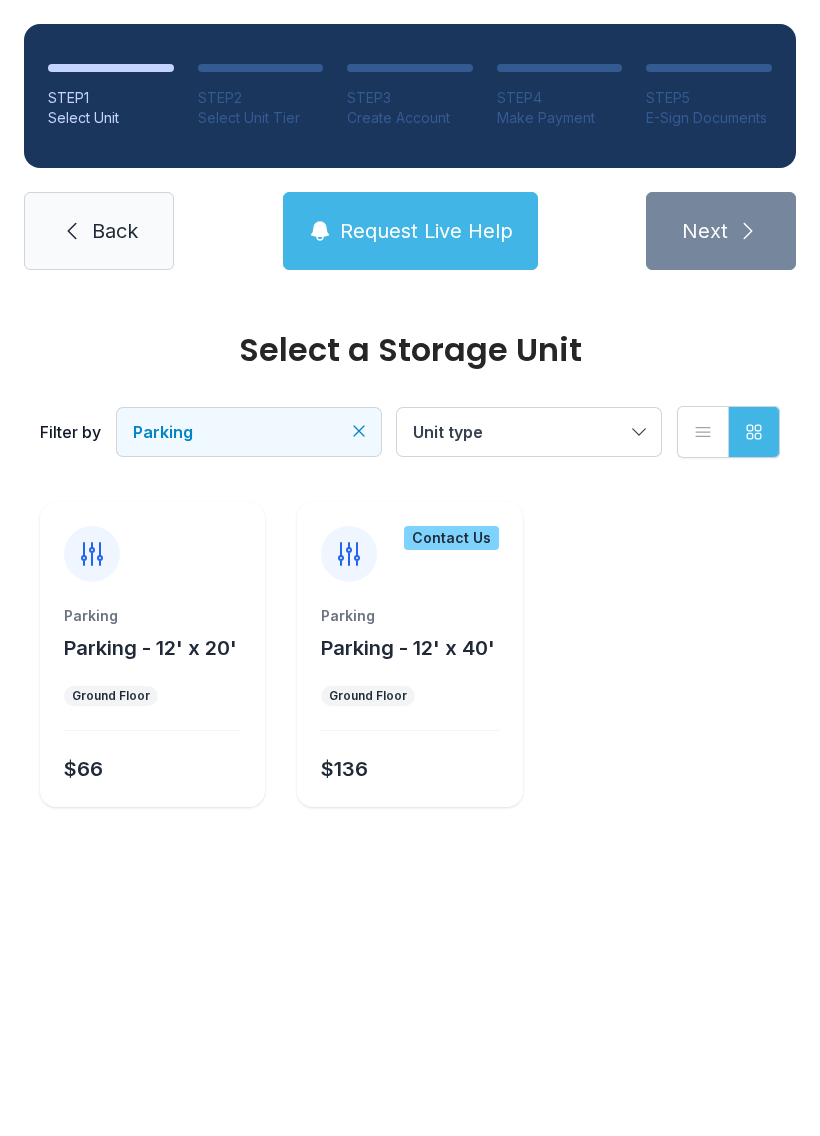 click on "Ground Floor" at bounding box center (152, 696) 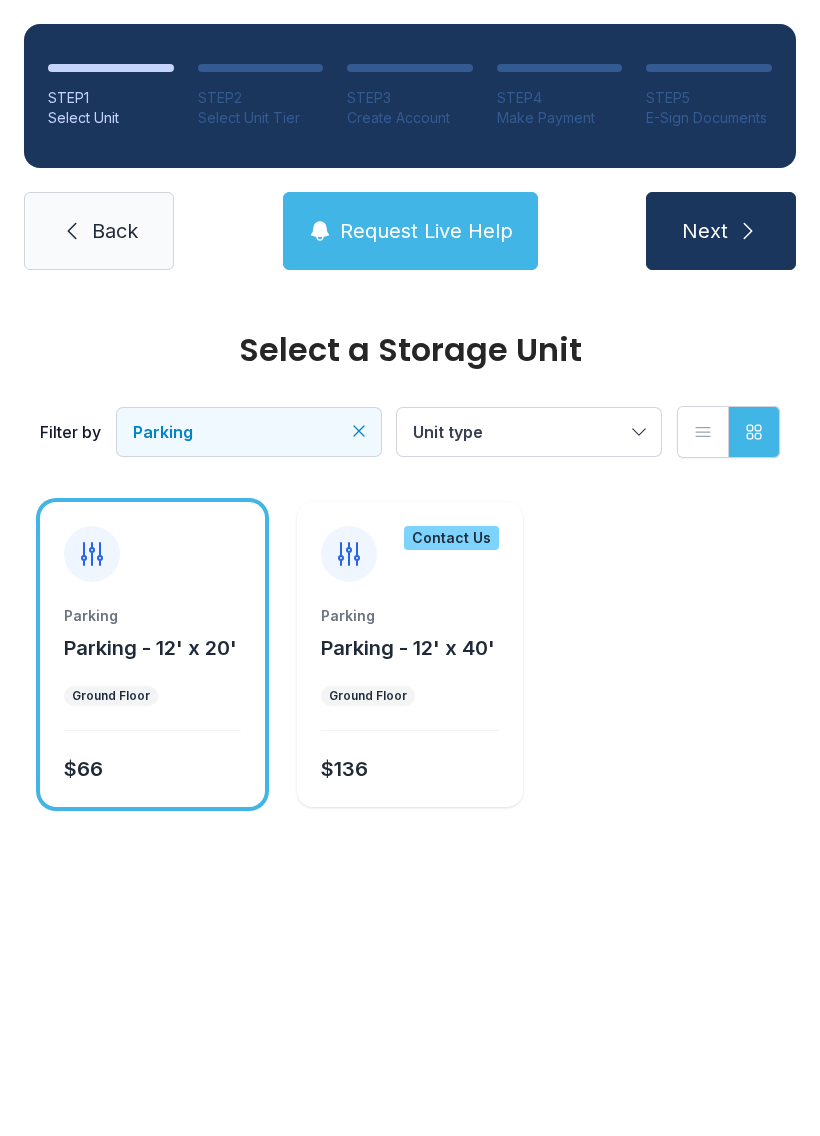 click on "Next" at bounding box center [721, 231] 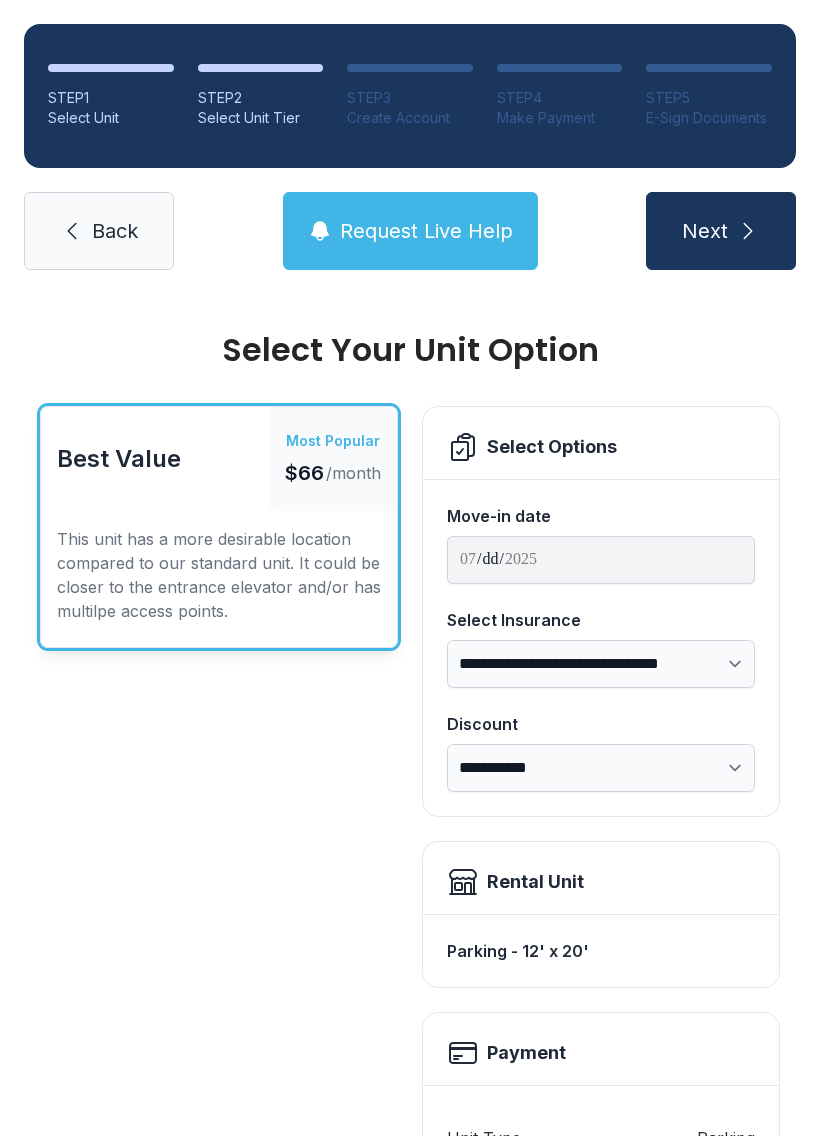 scroll, scrollTop: 0, scrollLeft: 0, axis: both 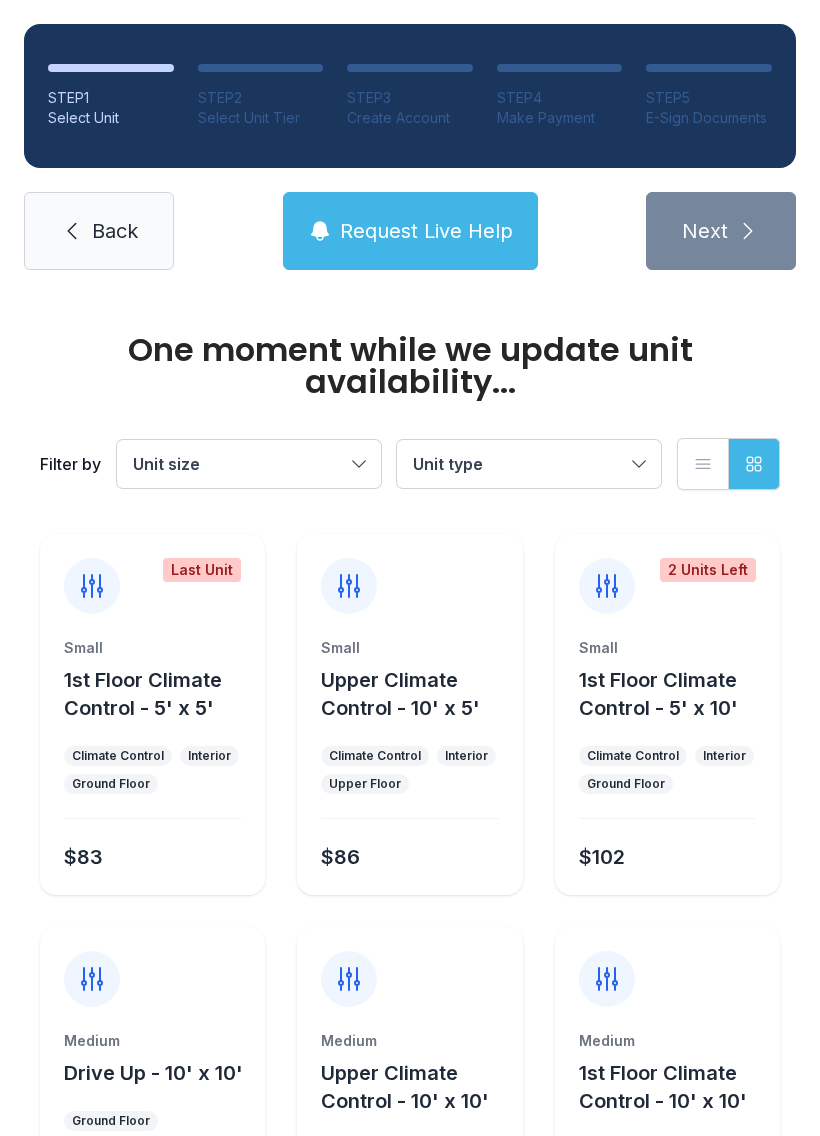 click on "Back" at bounding box center [115, 231] 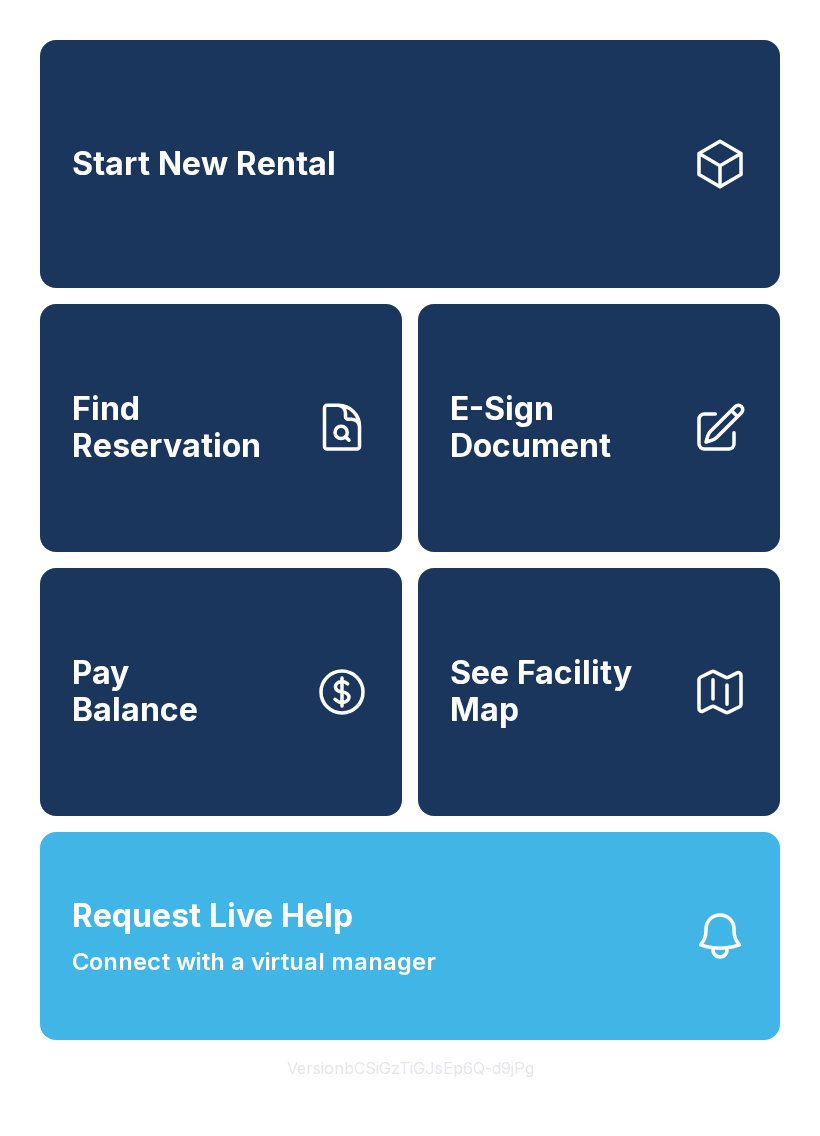click on "Find Reservation" at bounding box center [185, 427] 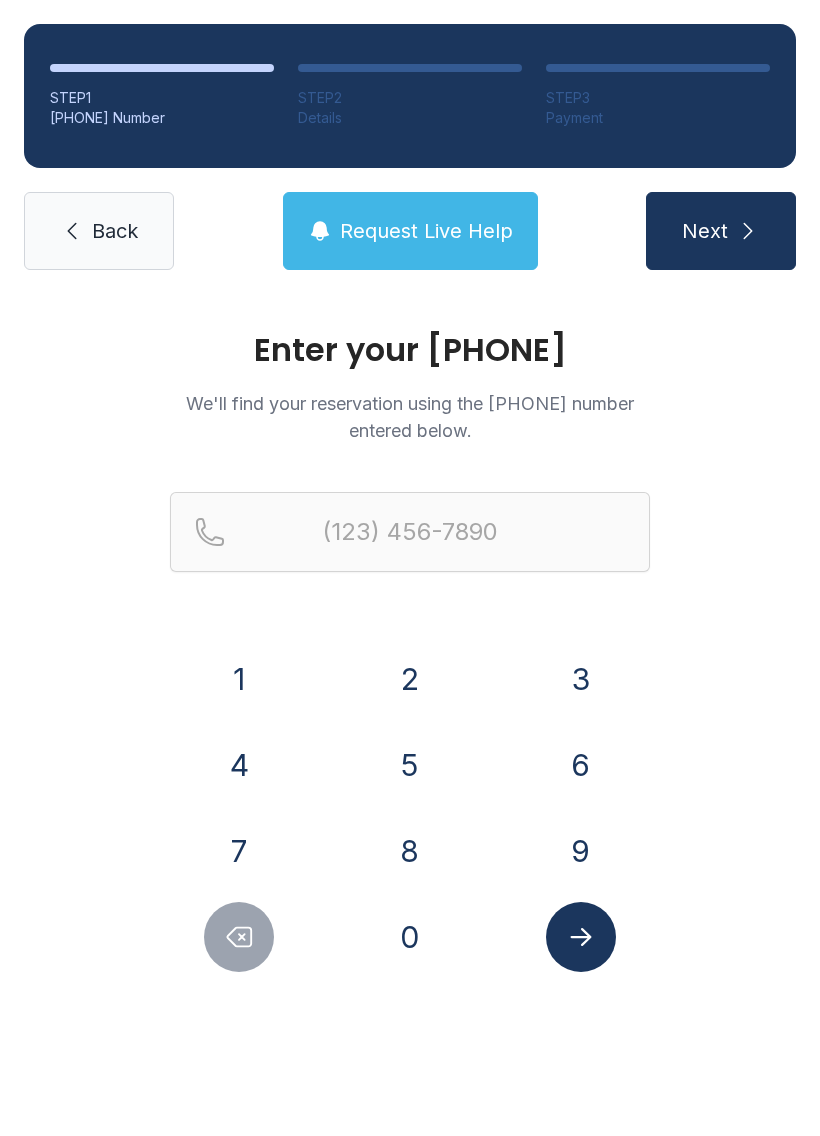 click on "Request Live Help" at bounding box center [426, 231] 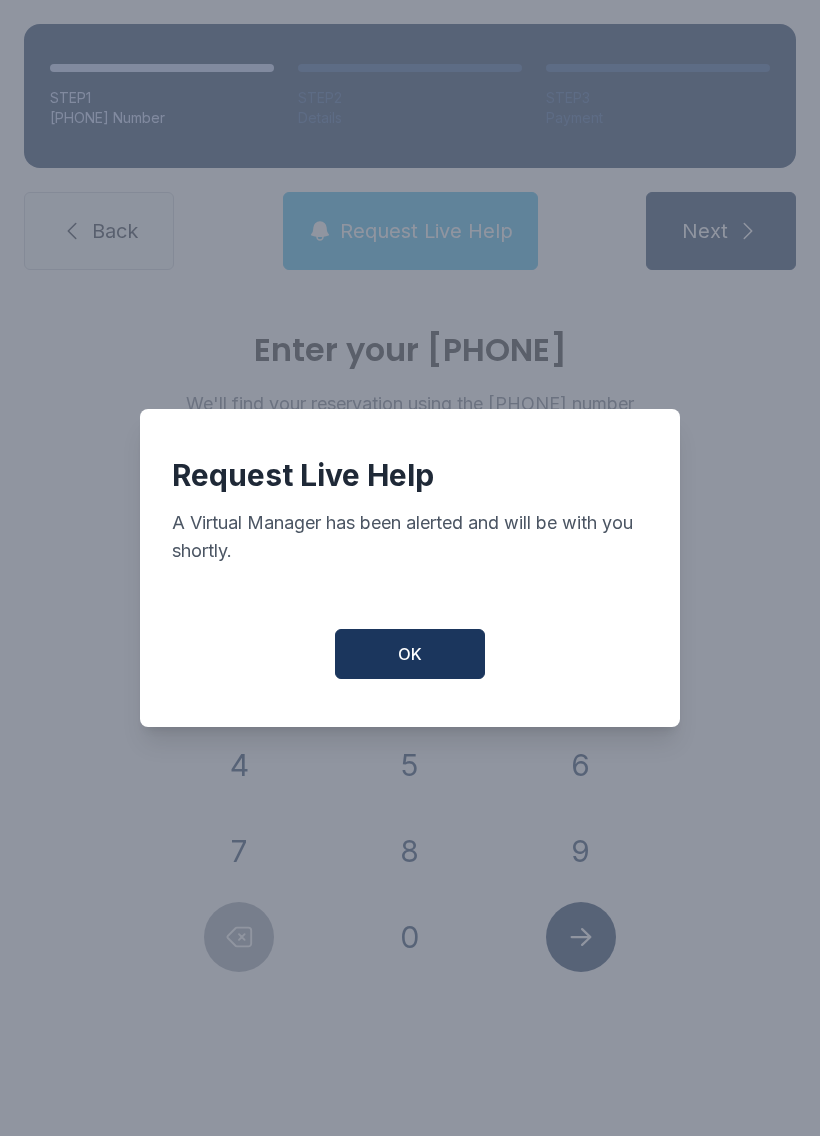 click on "OK" at bounding box center (410, 654) 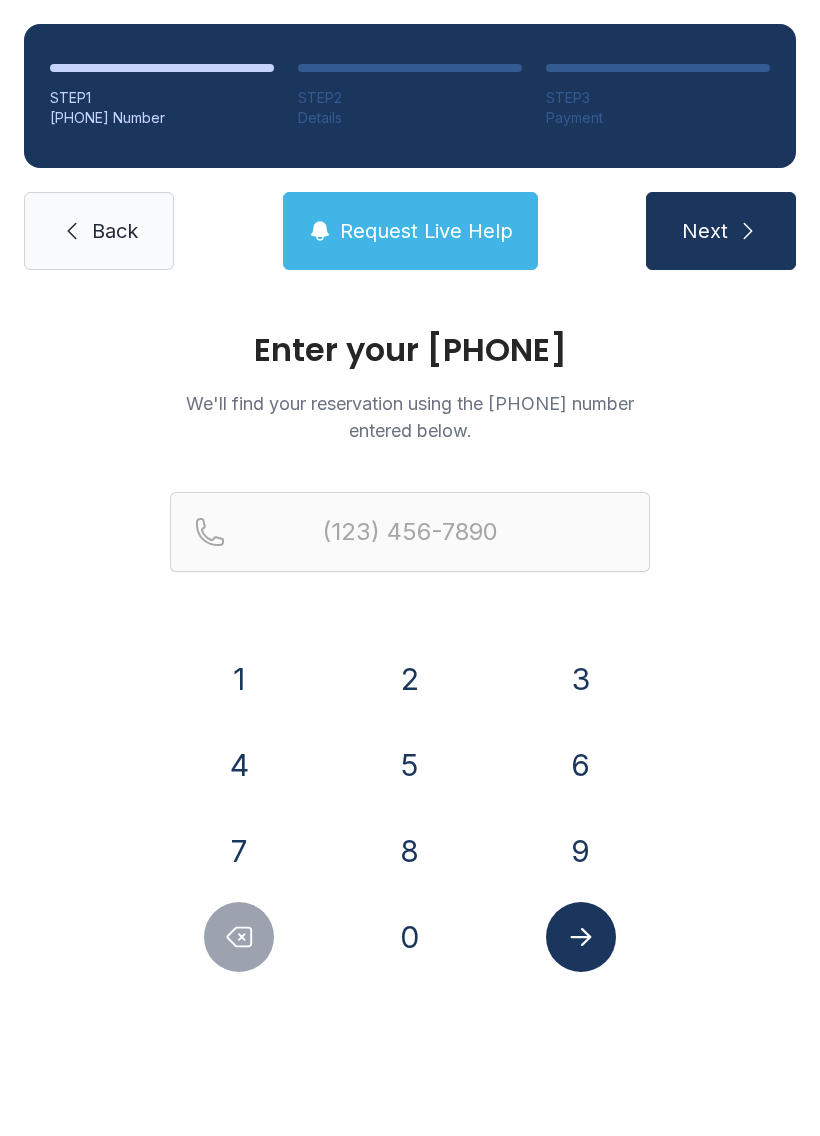 click on "Back" at bounding box center [99, 231] 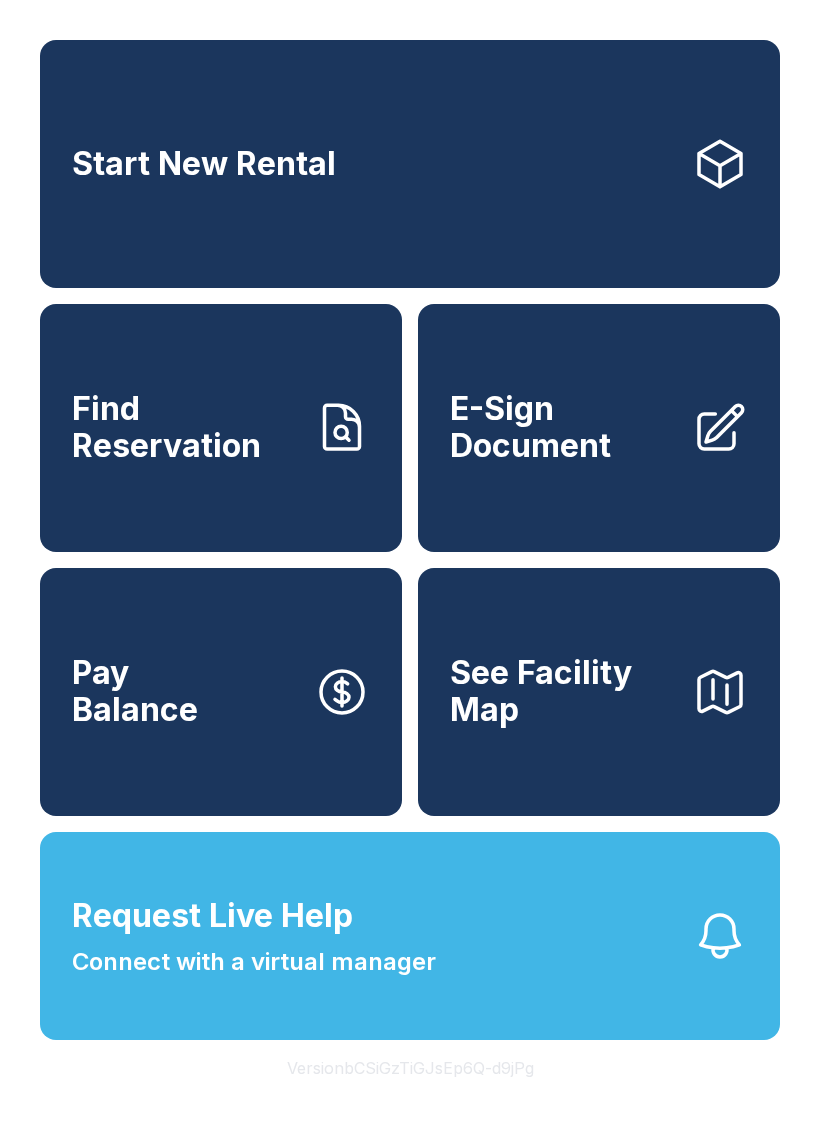 click on "E-Sign Document" at bounding box center [563, 427] 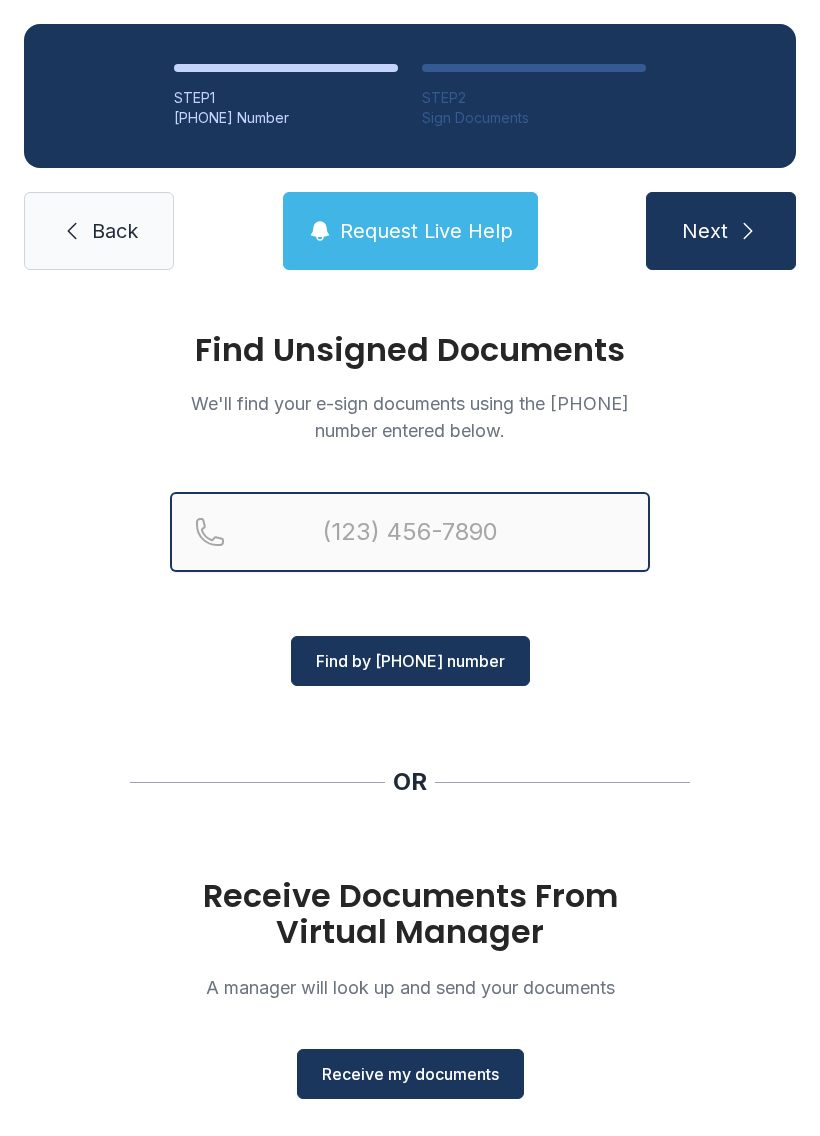 click at bounding box center [410, 532] 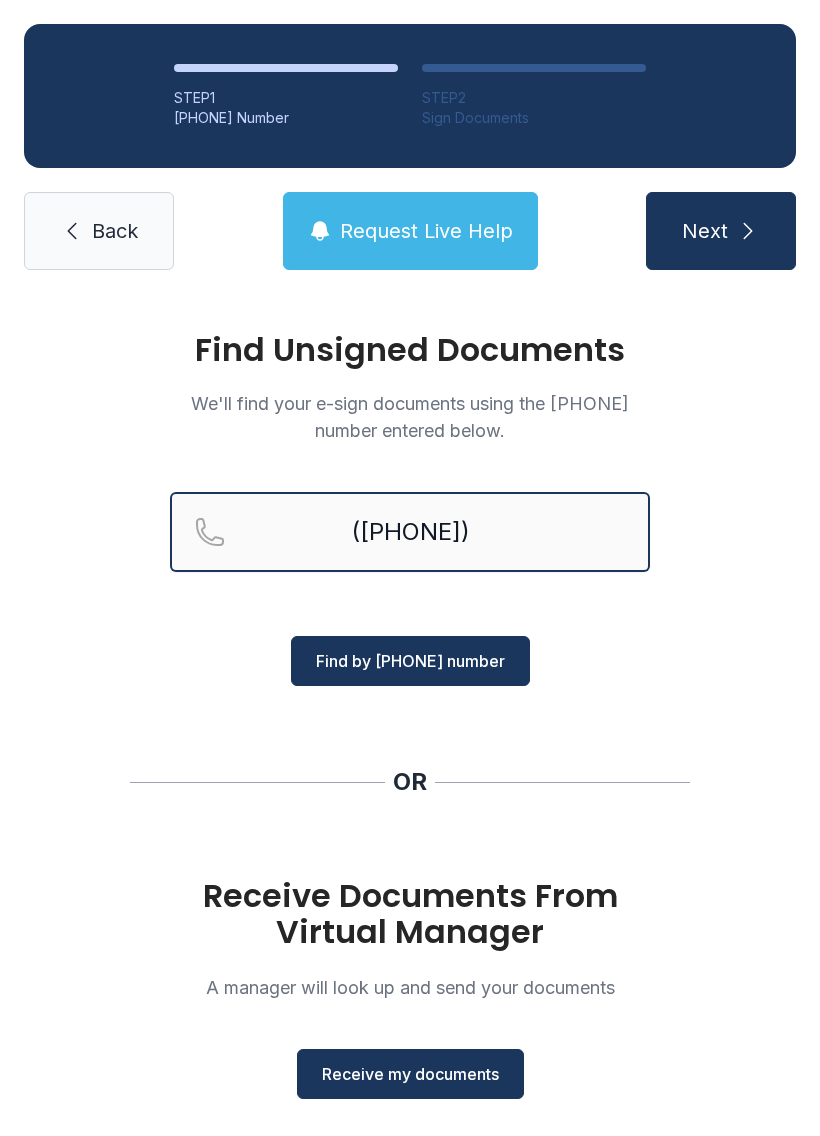 type on "([PHONE])" 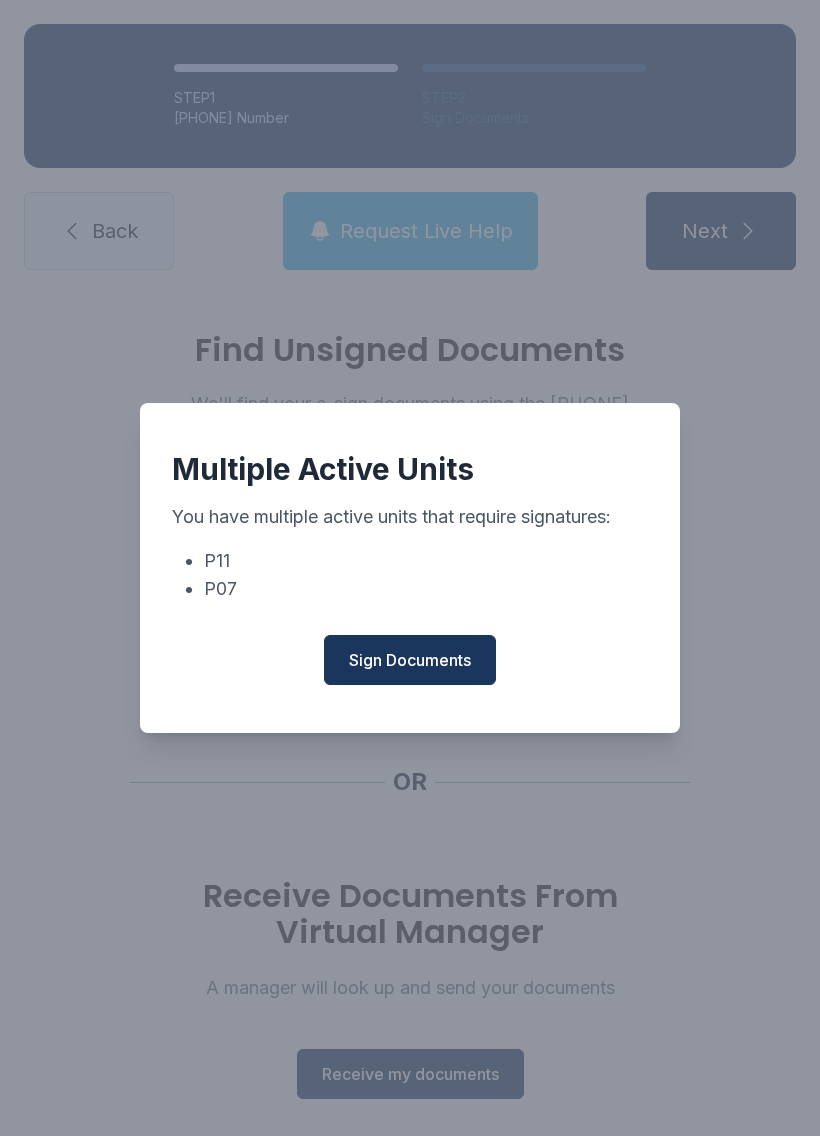click on "Sign Documents" at bounding box center (410, 660) 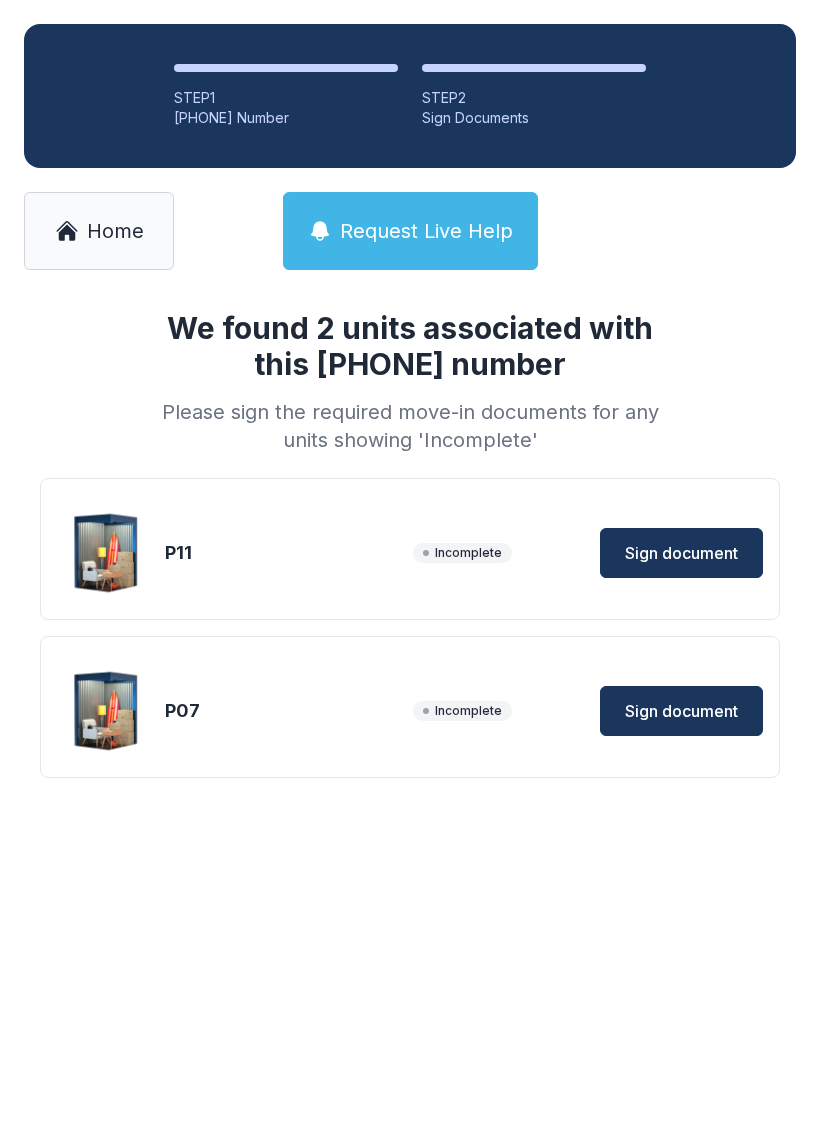 click on "Sign document" at bounding box center [681, 553] 